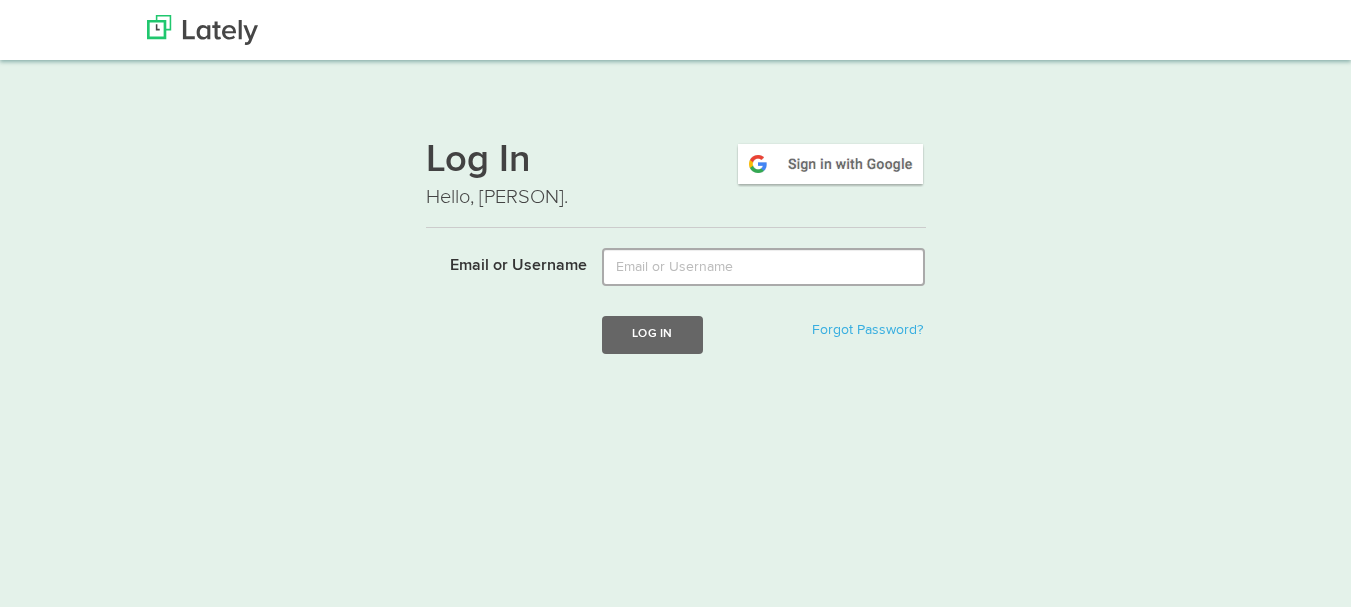 scroll, scrollTop: 0, scrollLeft: 0, axis: both 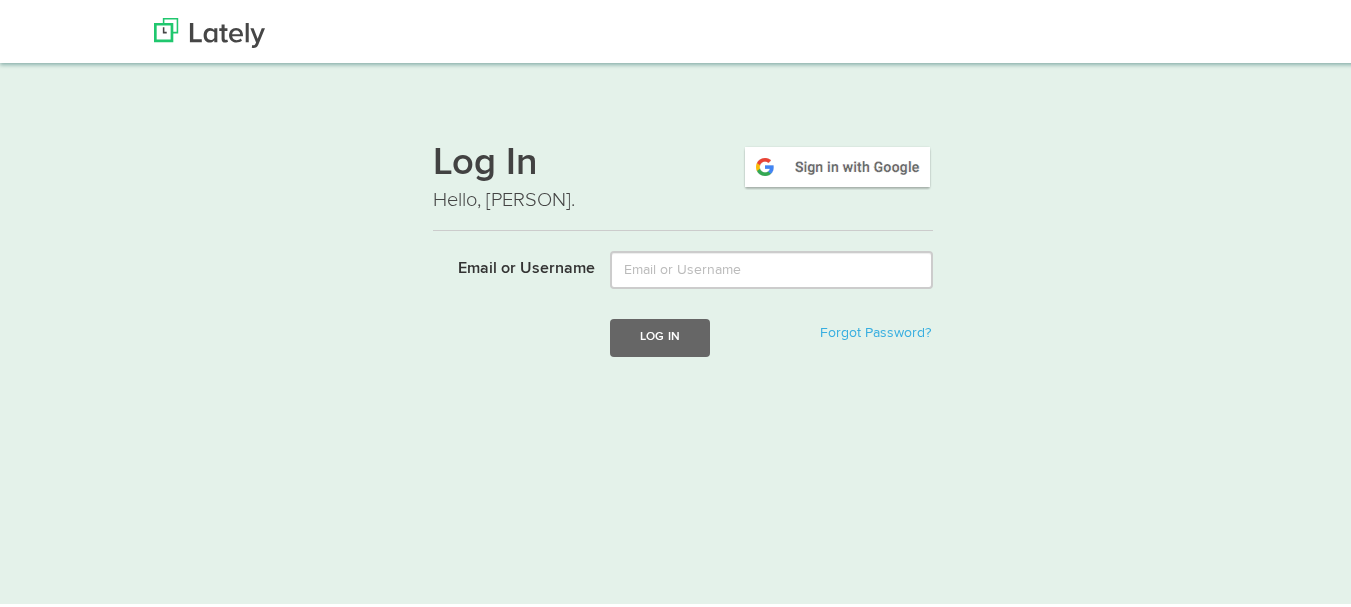 type on "shcopperbond@[EXAMPLE.COM]" 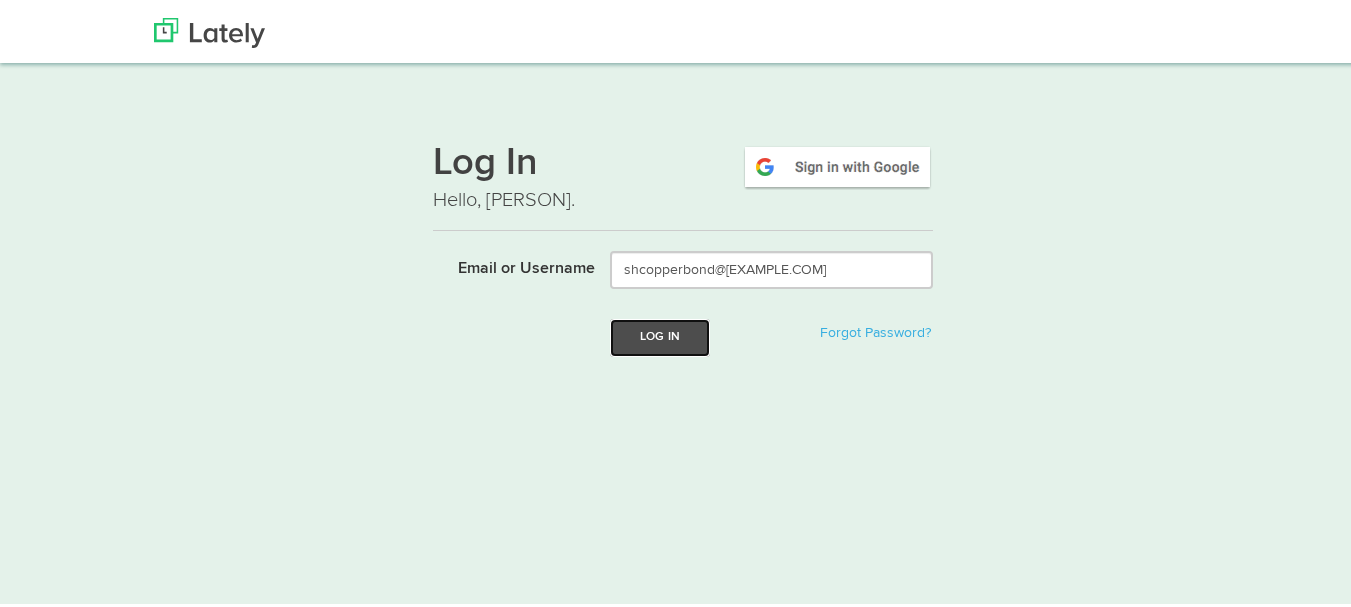 click on "Log In" at bounding box center (660, 334) 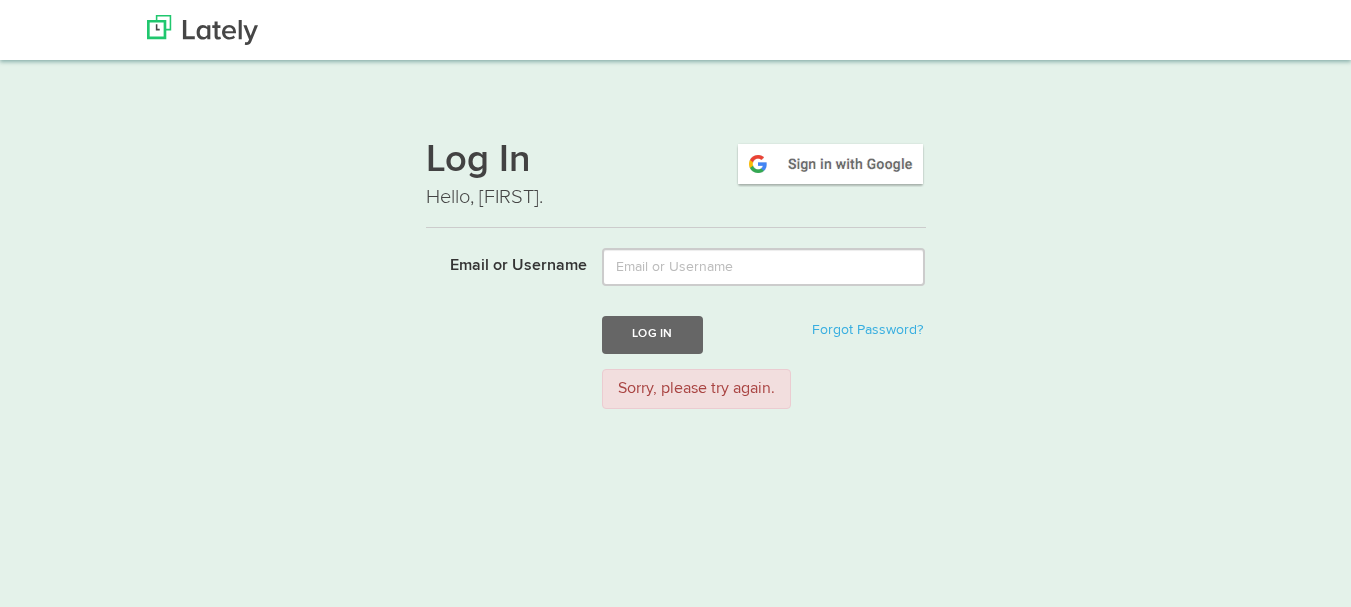 scroll, scrollTop: 0, scrollLeft: 0, axis: both 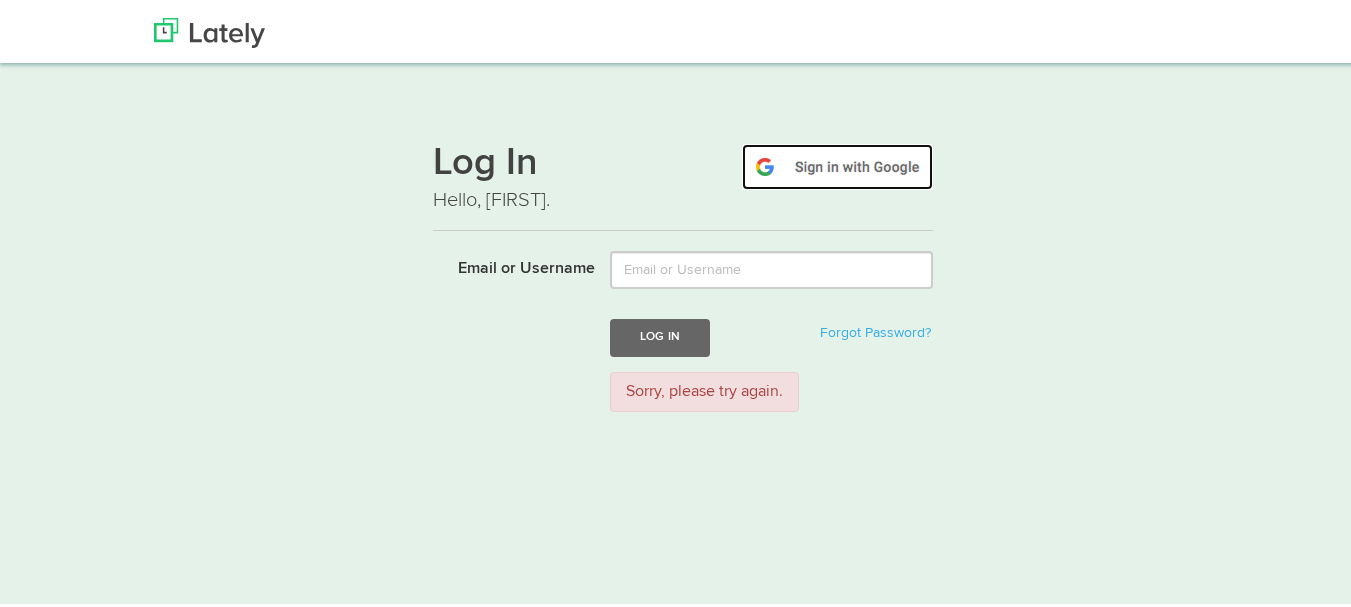 click at bounding box center (837, 164) 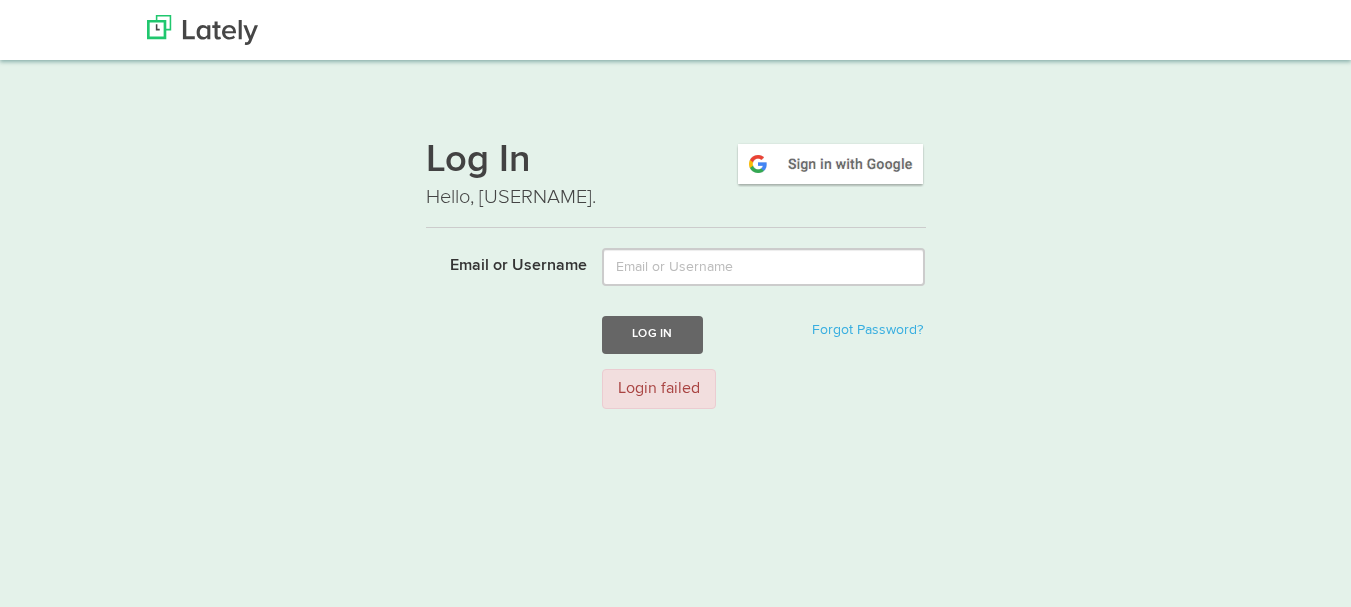scroll, scrollTop: 0, scrollLeft: 0, axis: both 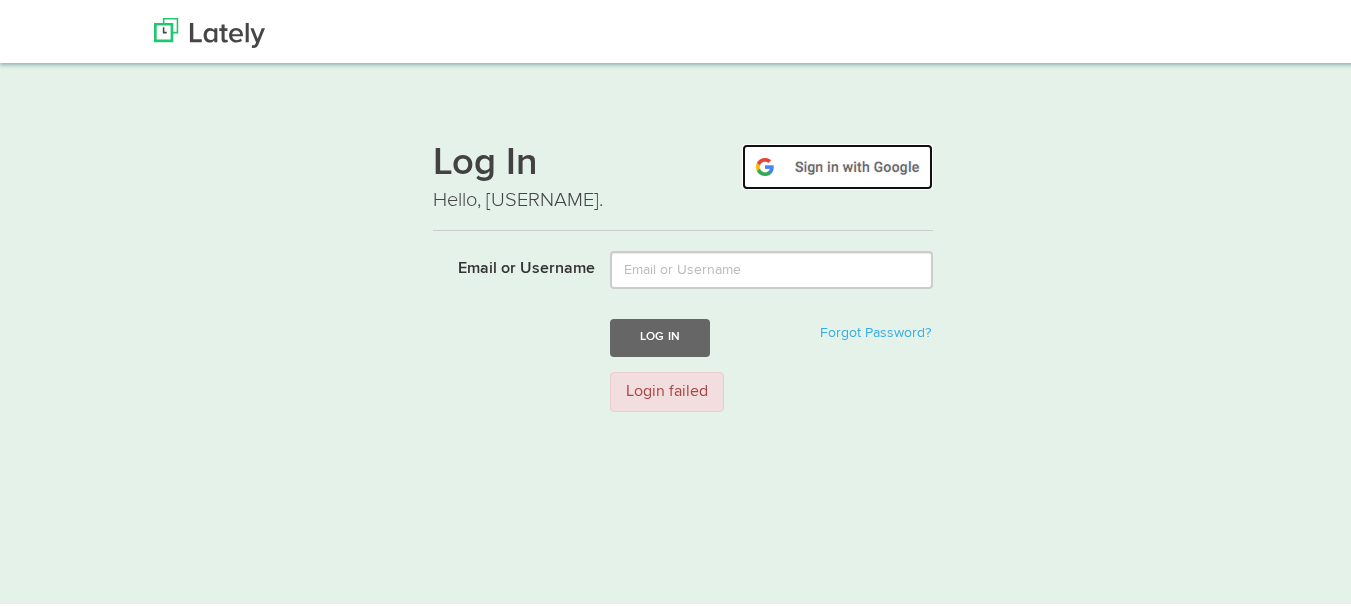 drag, startPoint x: 836, startPoint y: 160, endPoint x: 828, endPoint y: 167, distance: 10.630146 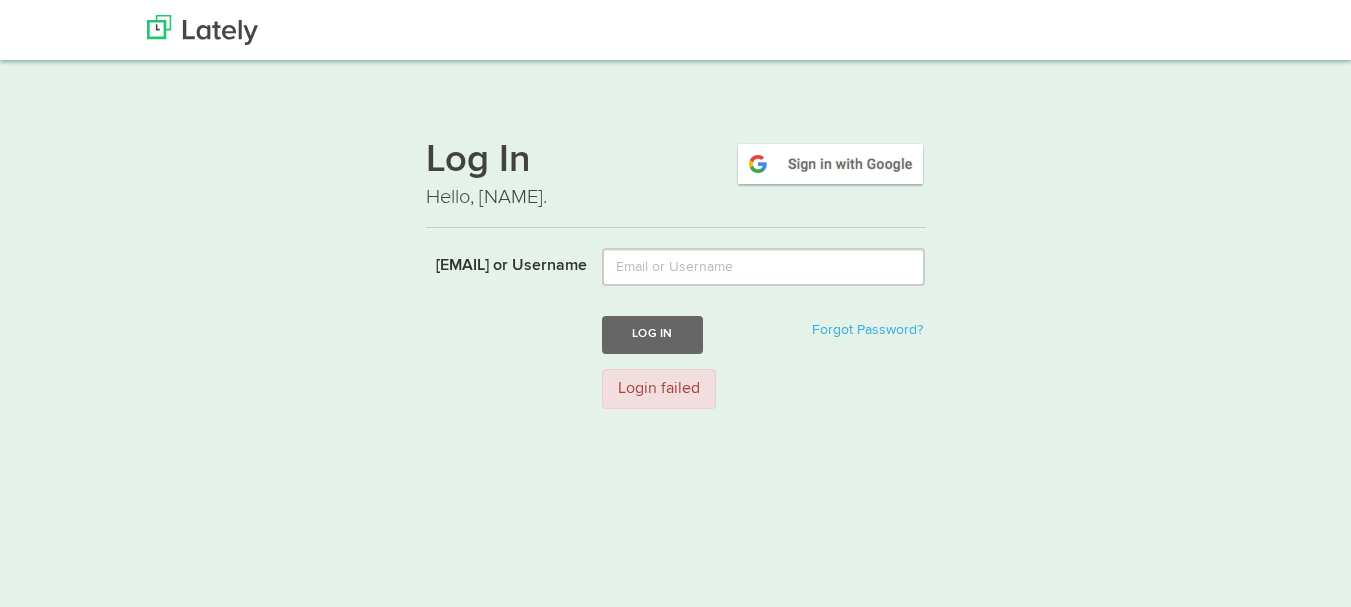 scroll, scrollTop: 0, scrollLeft: 0, axis: both 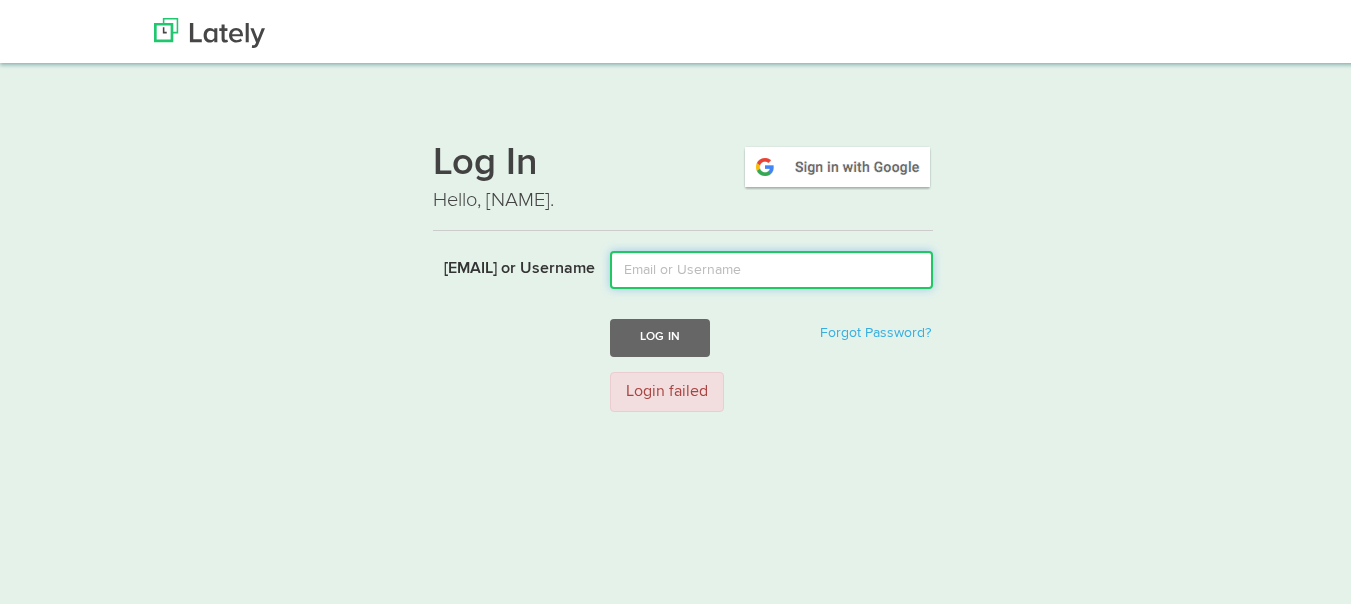 click on "Email or Username" at bounding box center [771, 267] 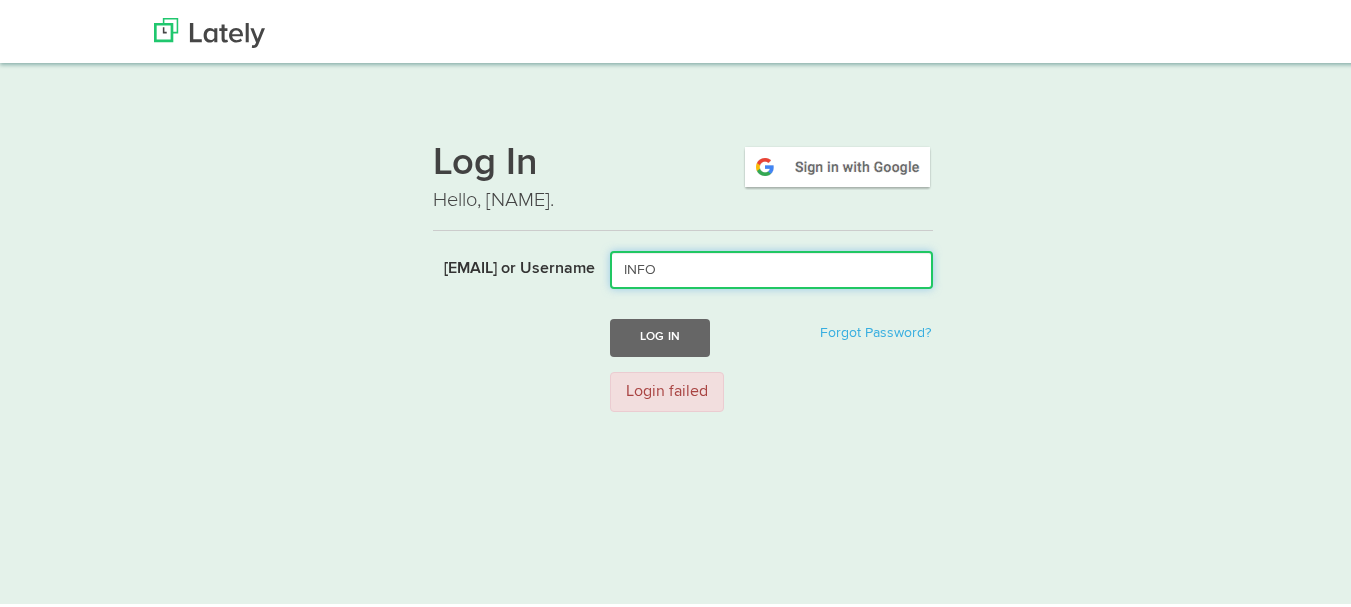 type on "info@shcopperbond.com" 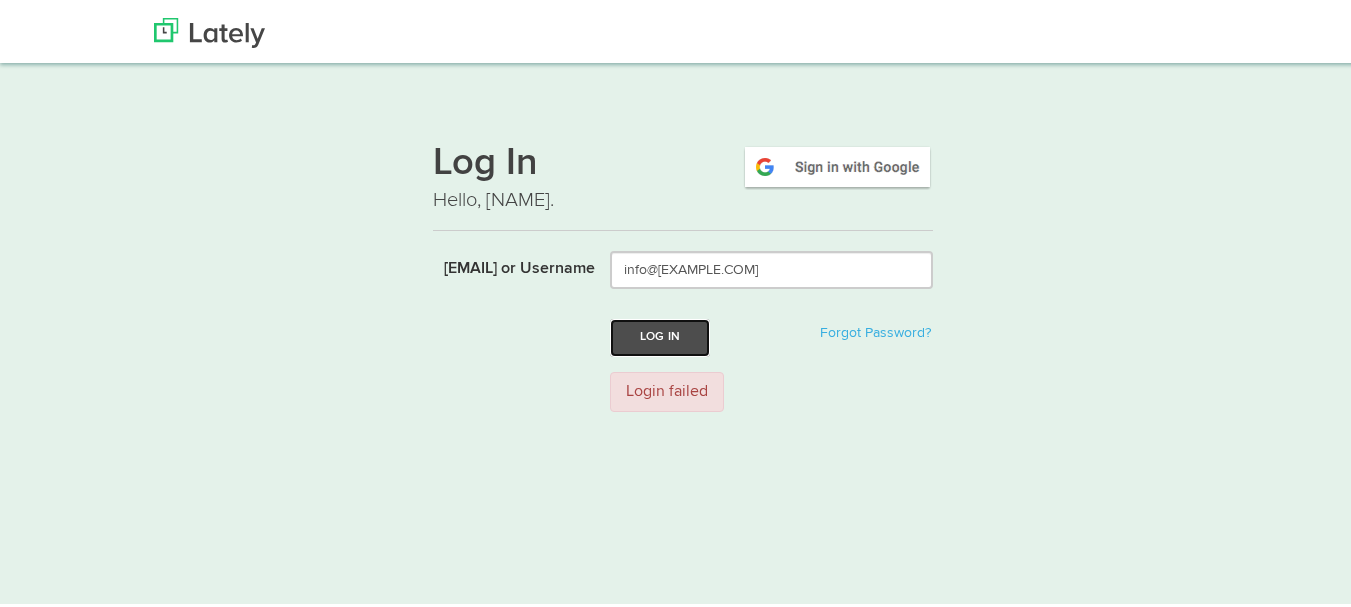 click on "Log In" at bounding box center (660, 334) 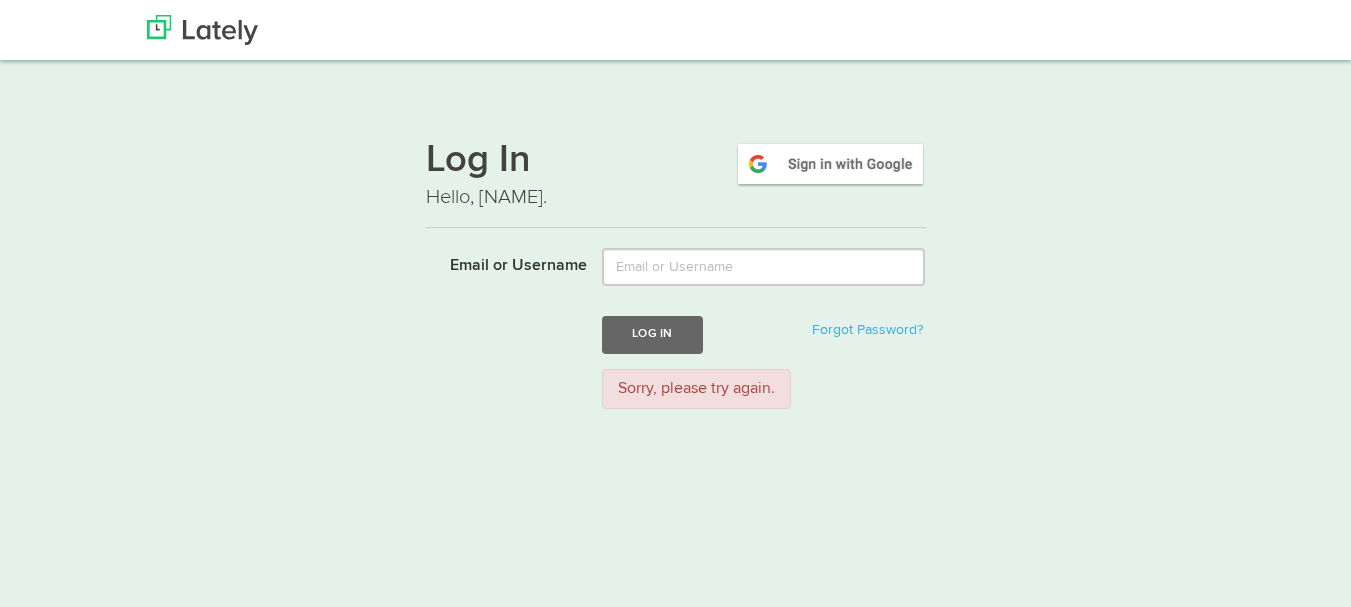 scroll, scrollTop: 0, scrollLeft: 0, axis: both 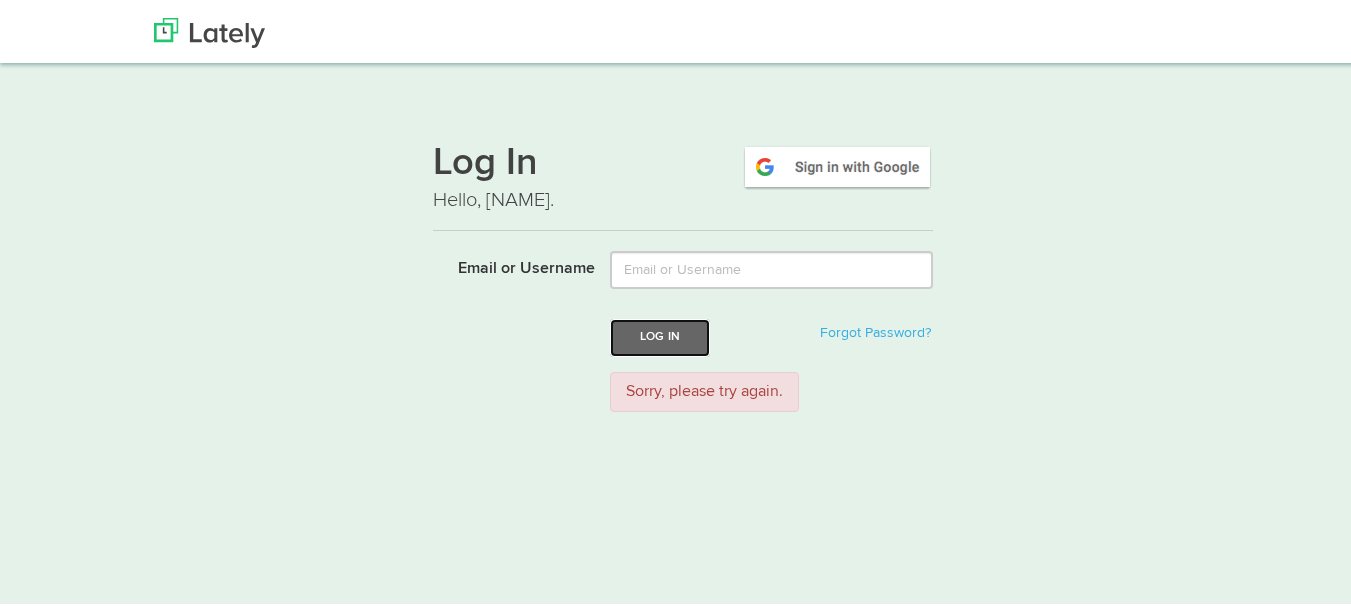 click on "Log In" at bounding box center [660, 334] 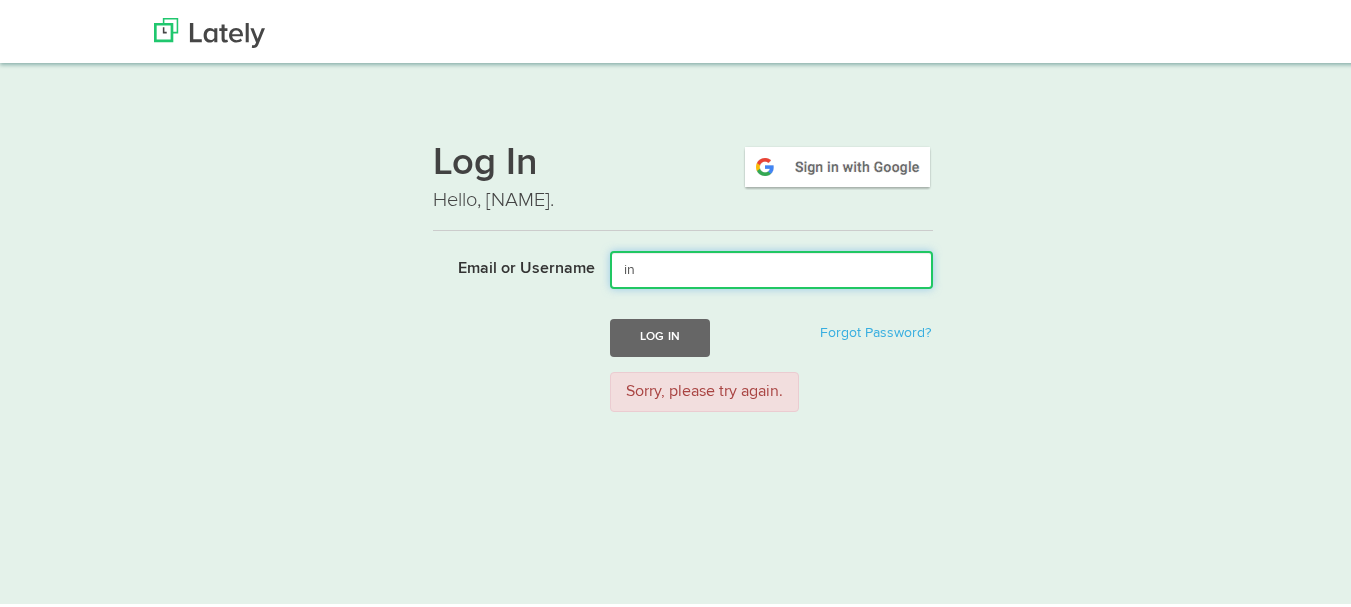 type on "info@shcopperbond.com" 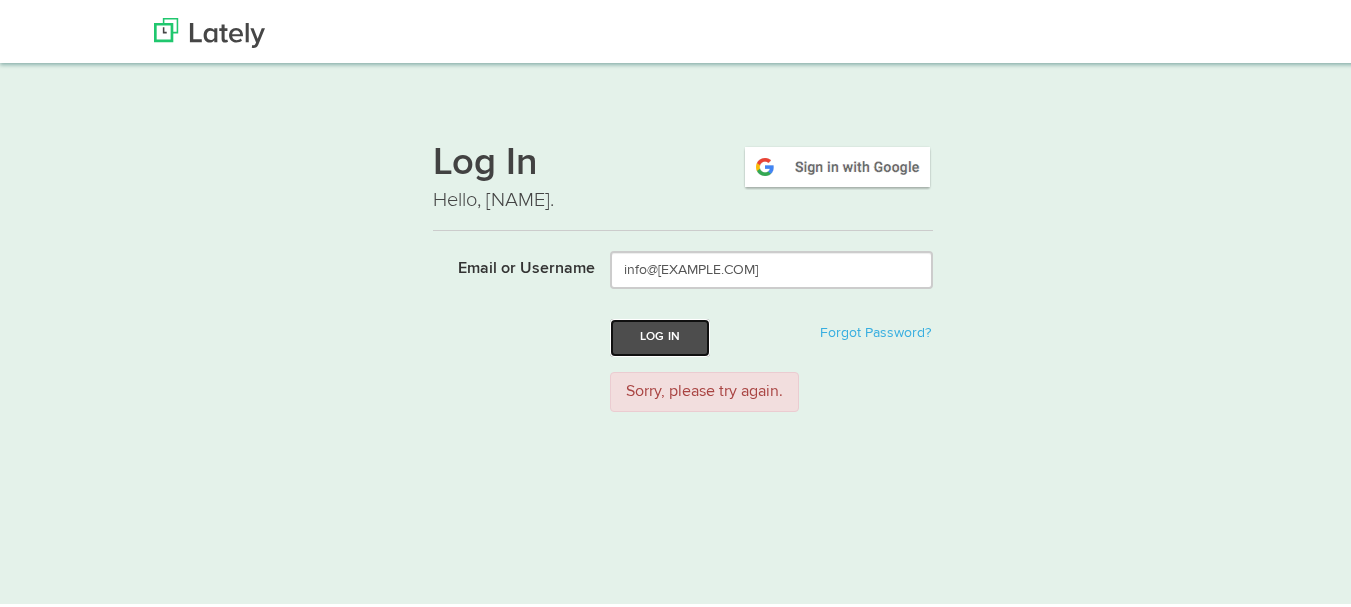 click on "Log In" at bounding box center [660, 334] 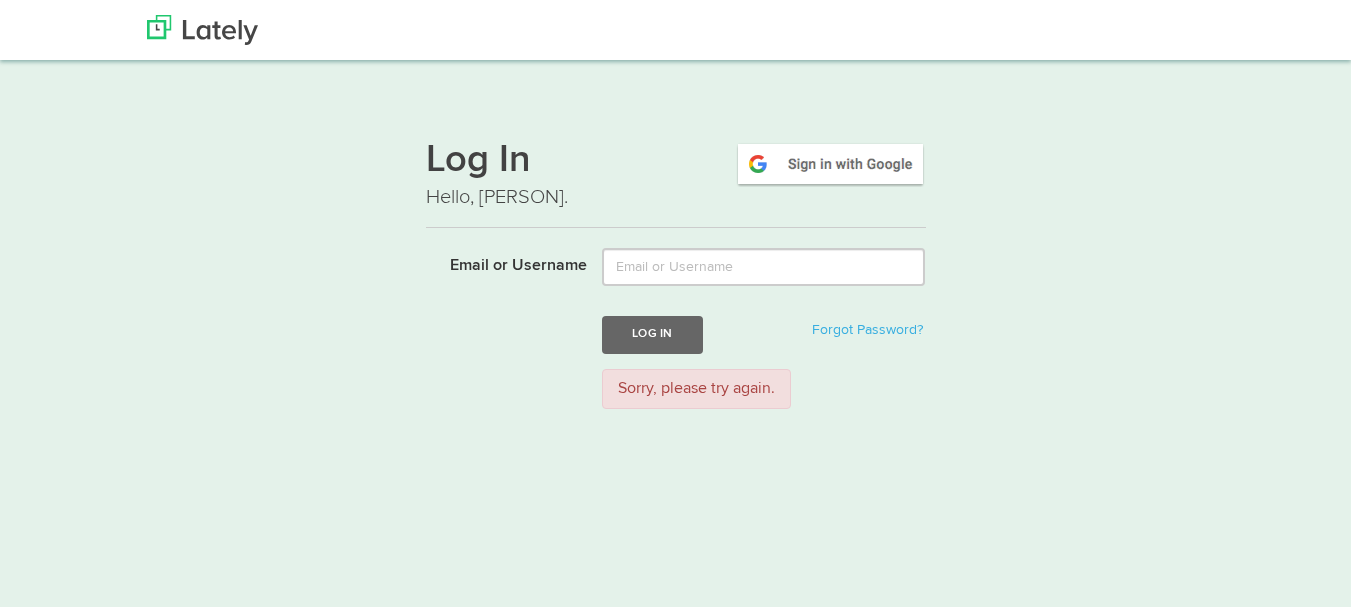 scroll, scrollTop: 0, scrollLeft: 0, axis: both 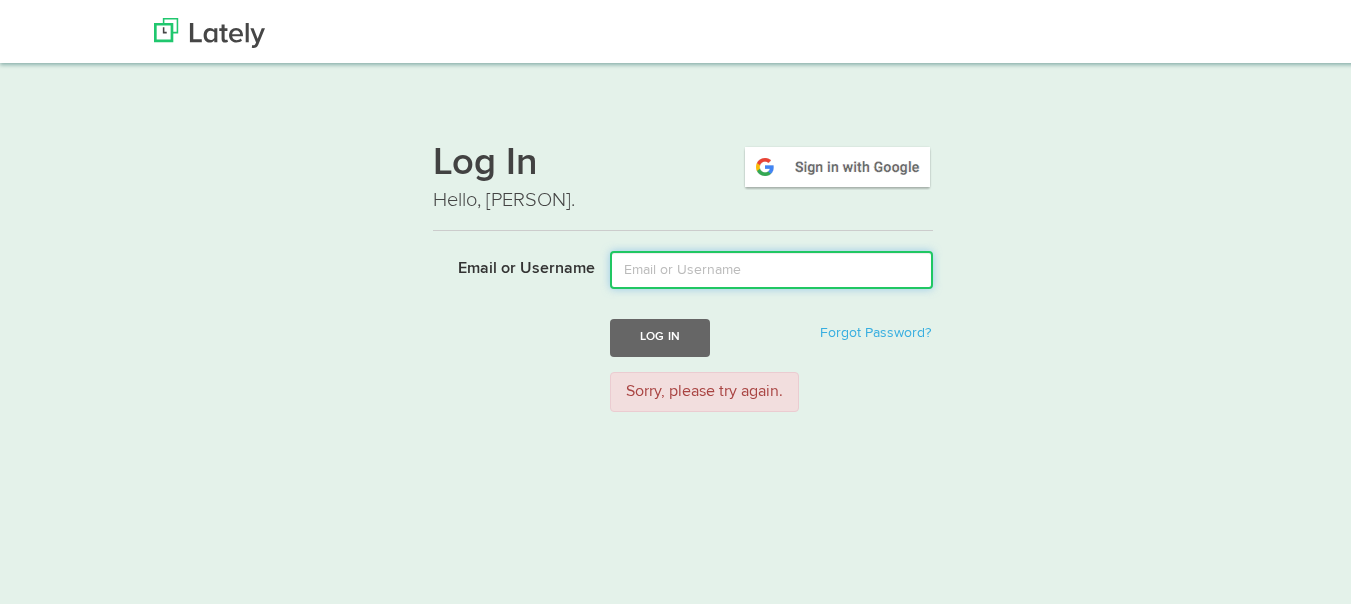 click on "Email or Username" at bounding box center (771, 267) 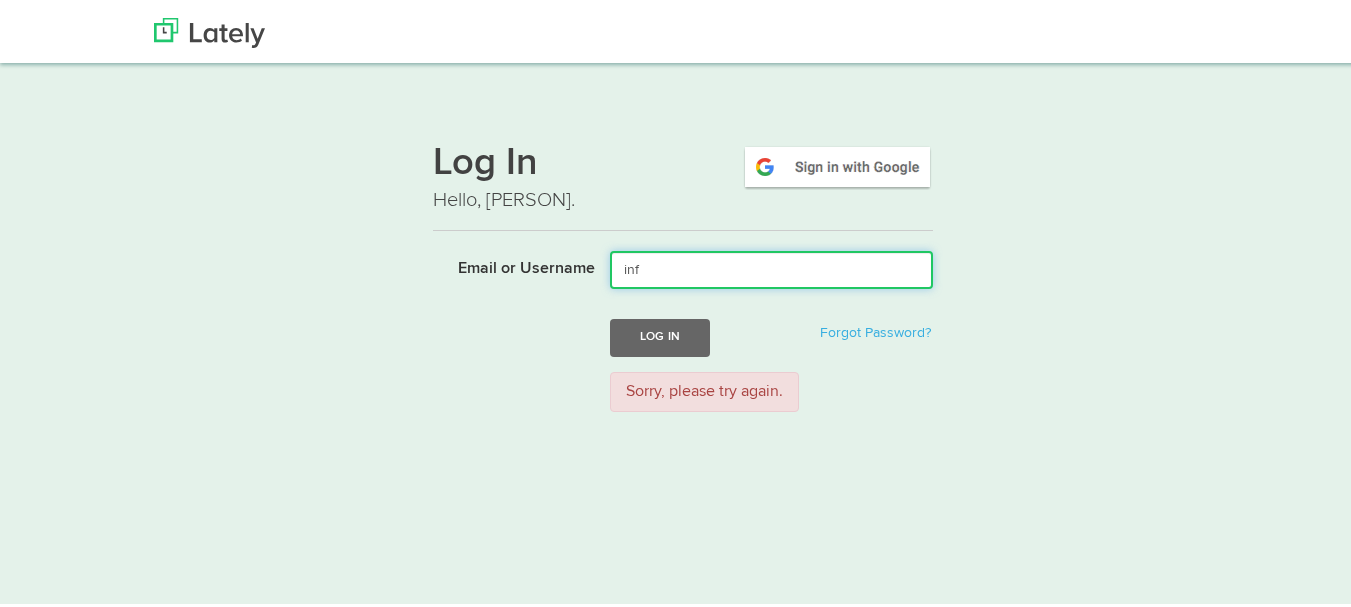 type on "info@shcopperbond.com" 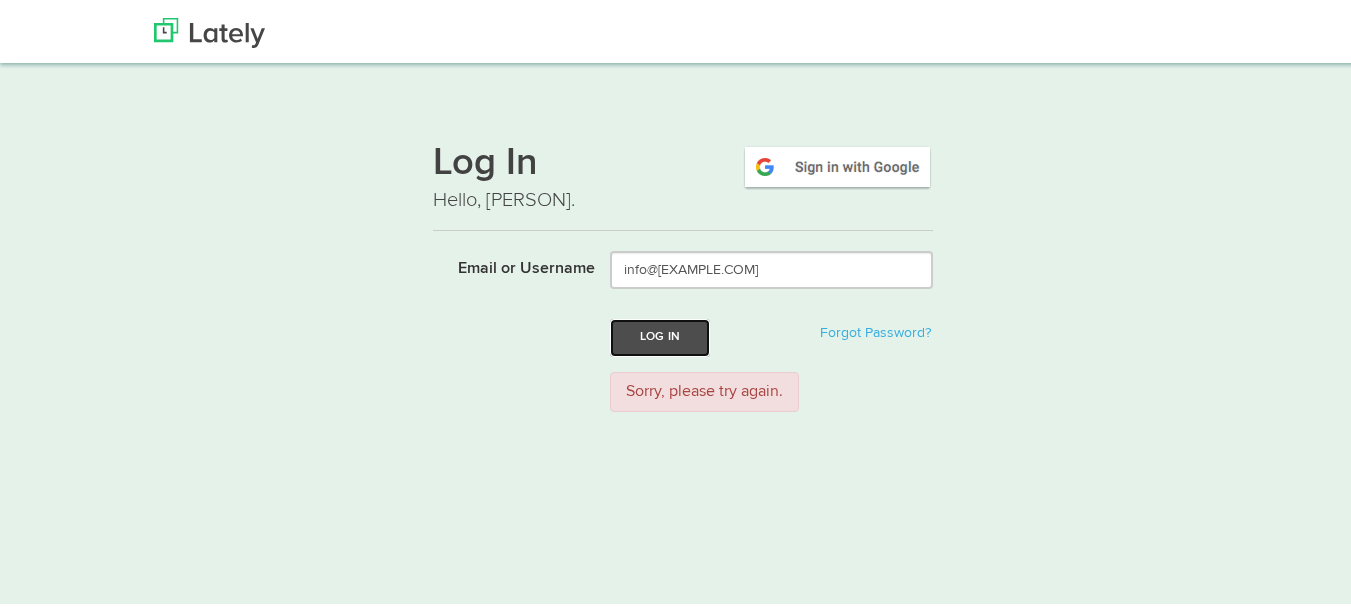click on "Log In" at bounding box center [660, 334] 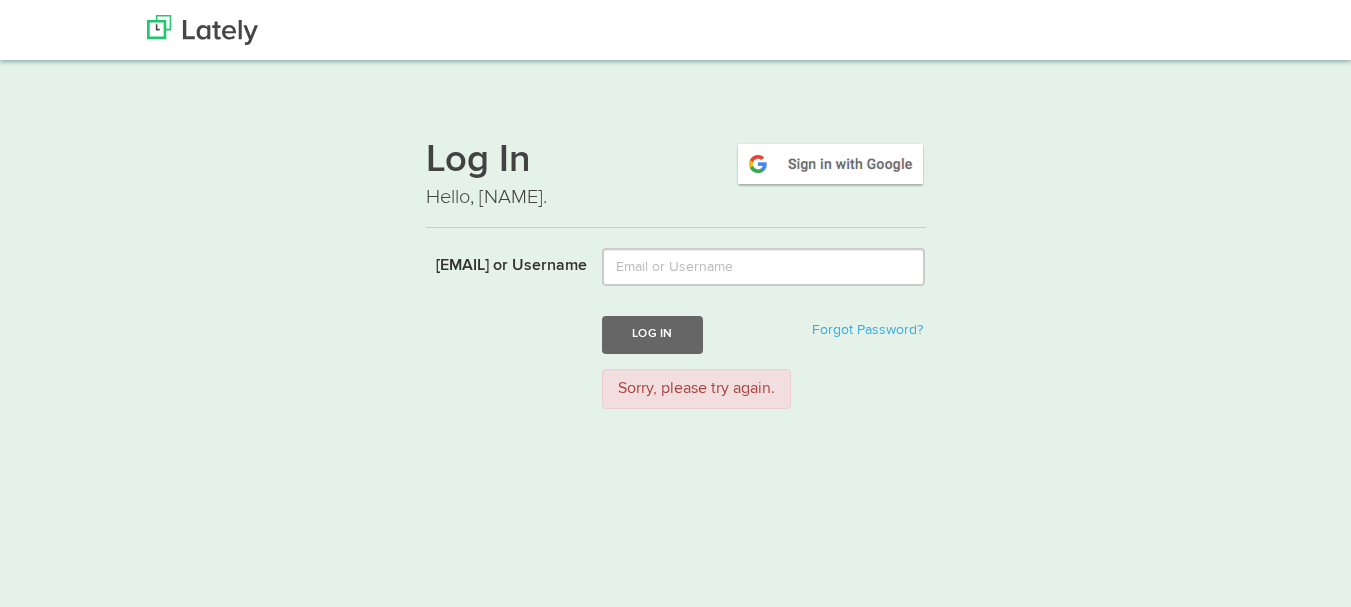 scroll, scrollTop: 0, scrollLeft: 0, axis: both 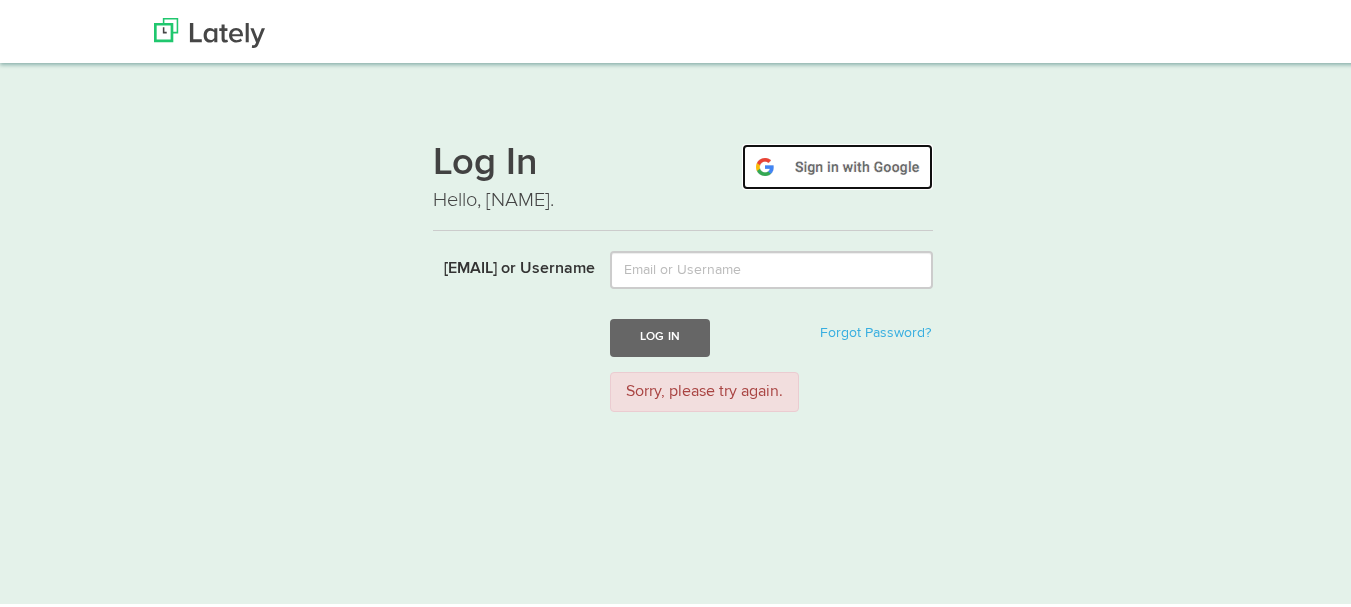 click at bounding box center (837, 164) 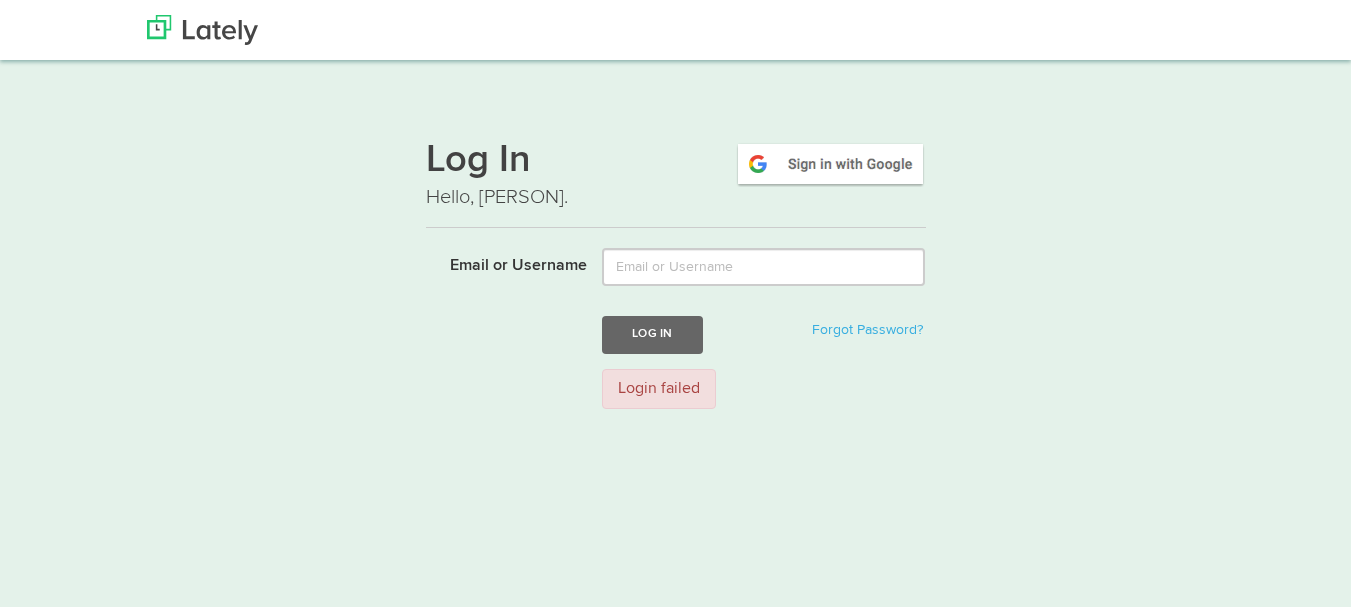scroll, scrollTop: 0, scrollLeft: 0, axis: both 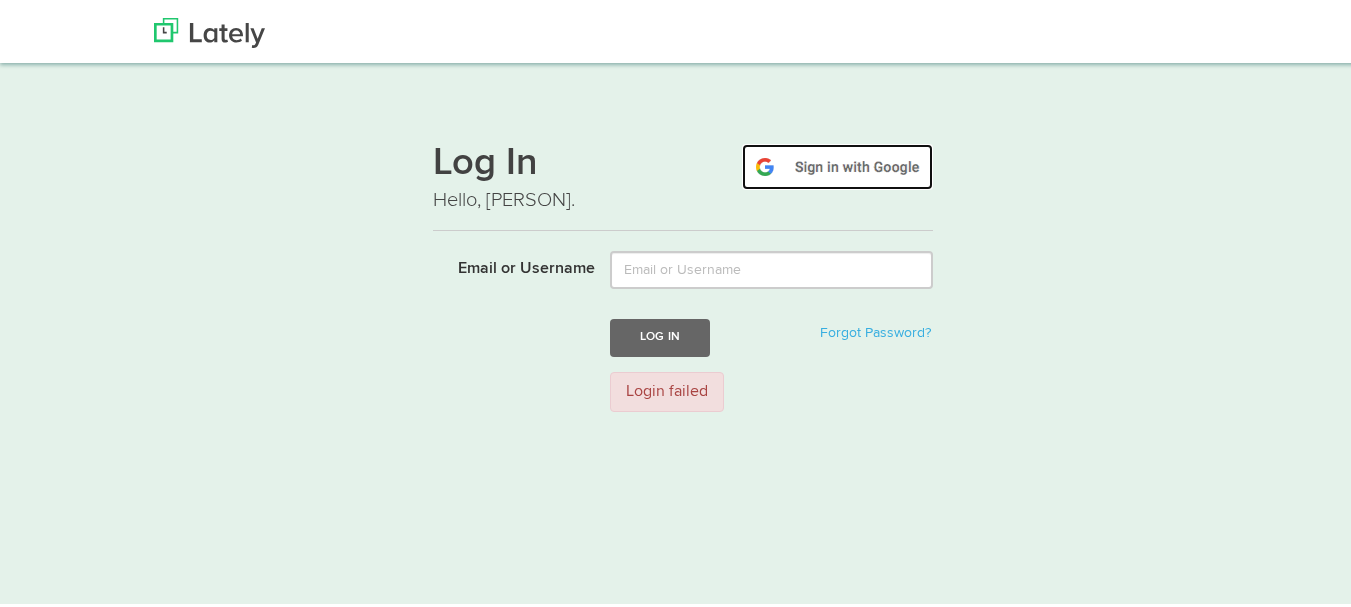 click at bounding box center [837, 164] 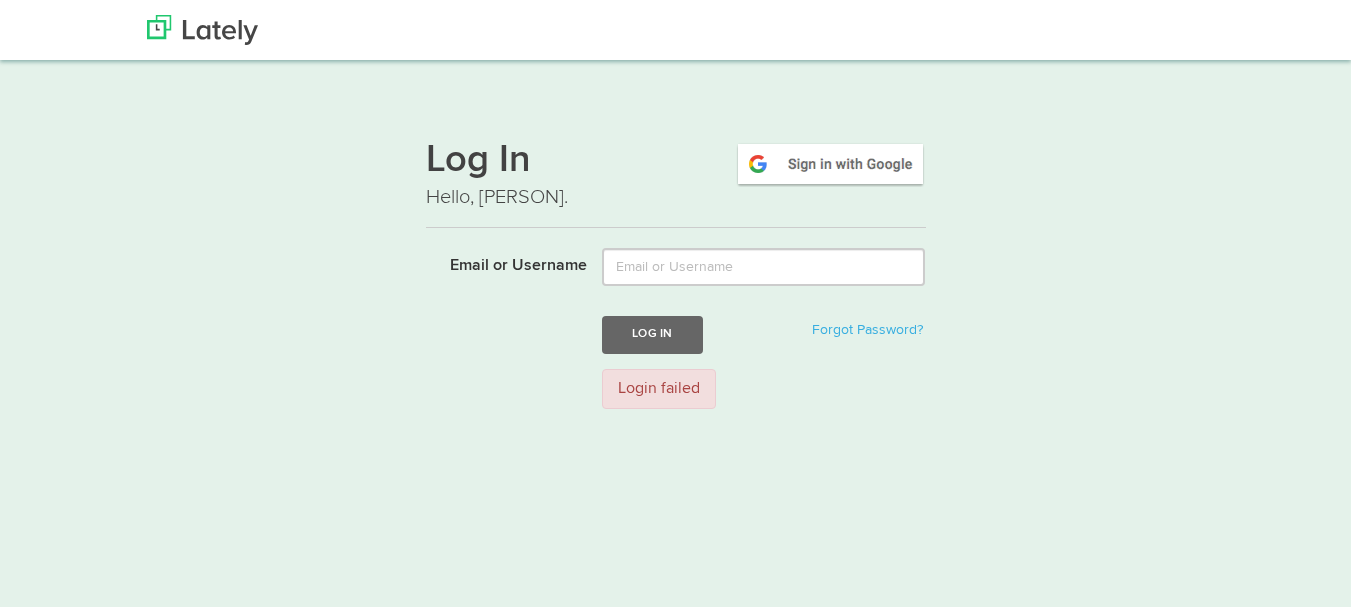 scroll, scrollTop: 0, scrollLeft: 0, axis: both 